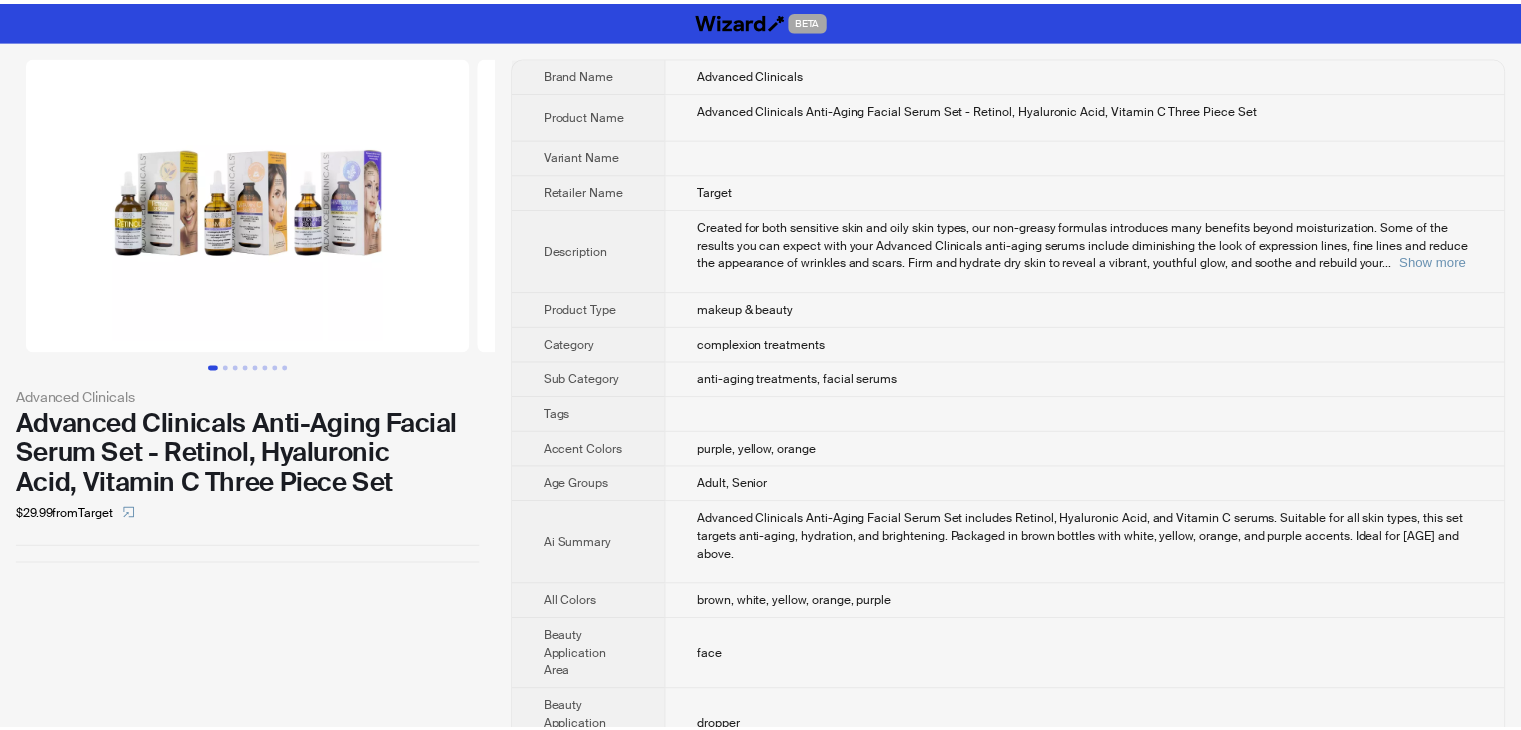 scroll, scrollTop: 0, scrollLeft: 0, axis: both 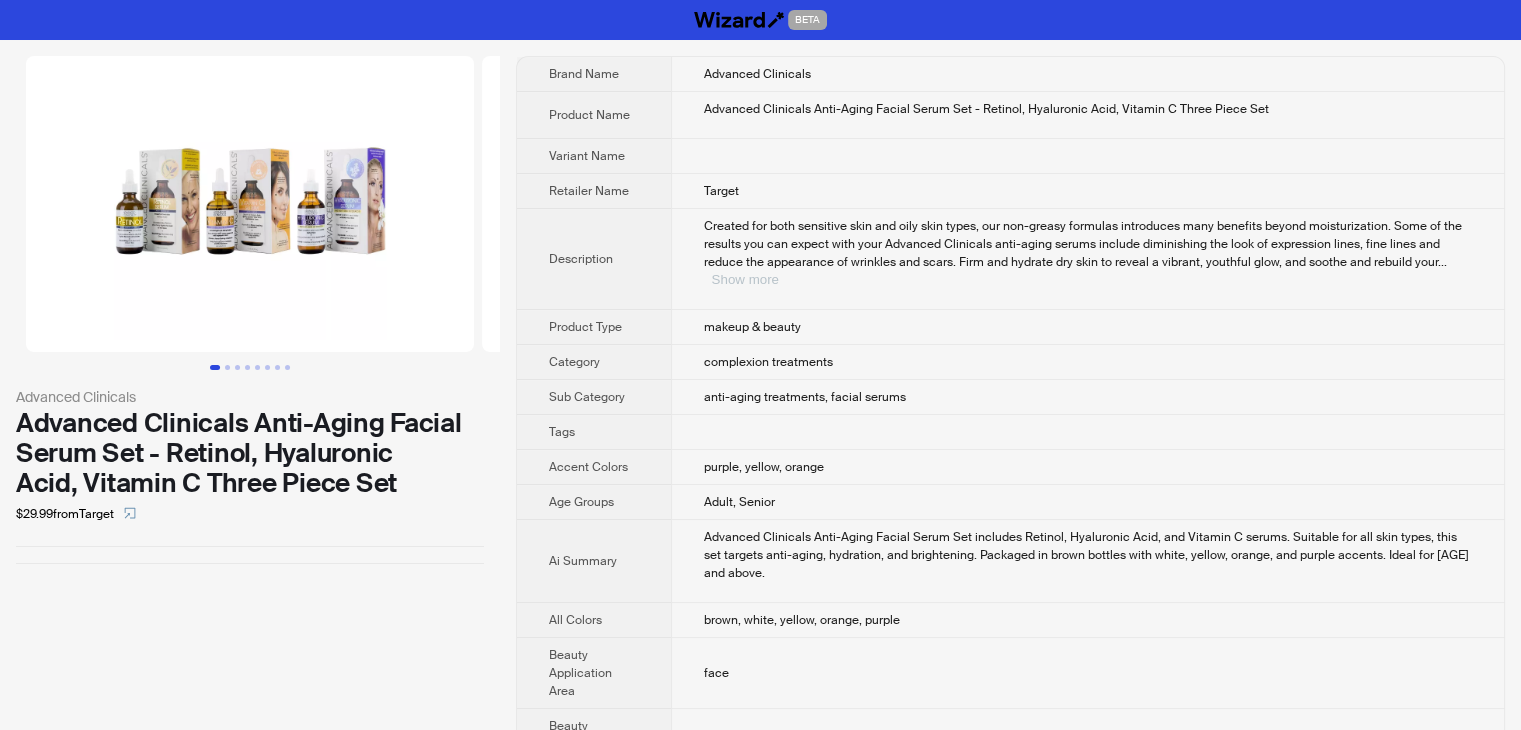 click on "Show more" at bounding box center [745, 279] 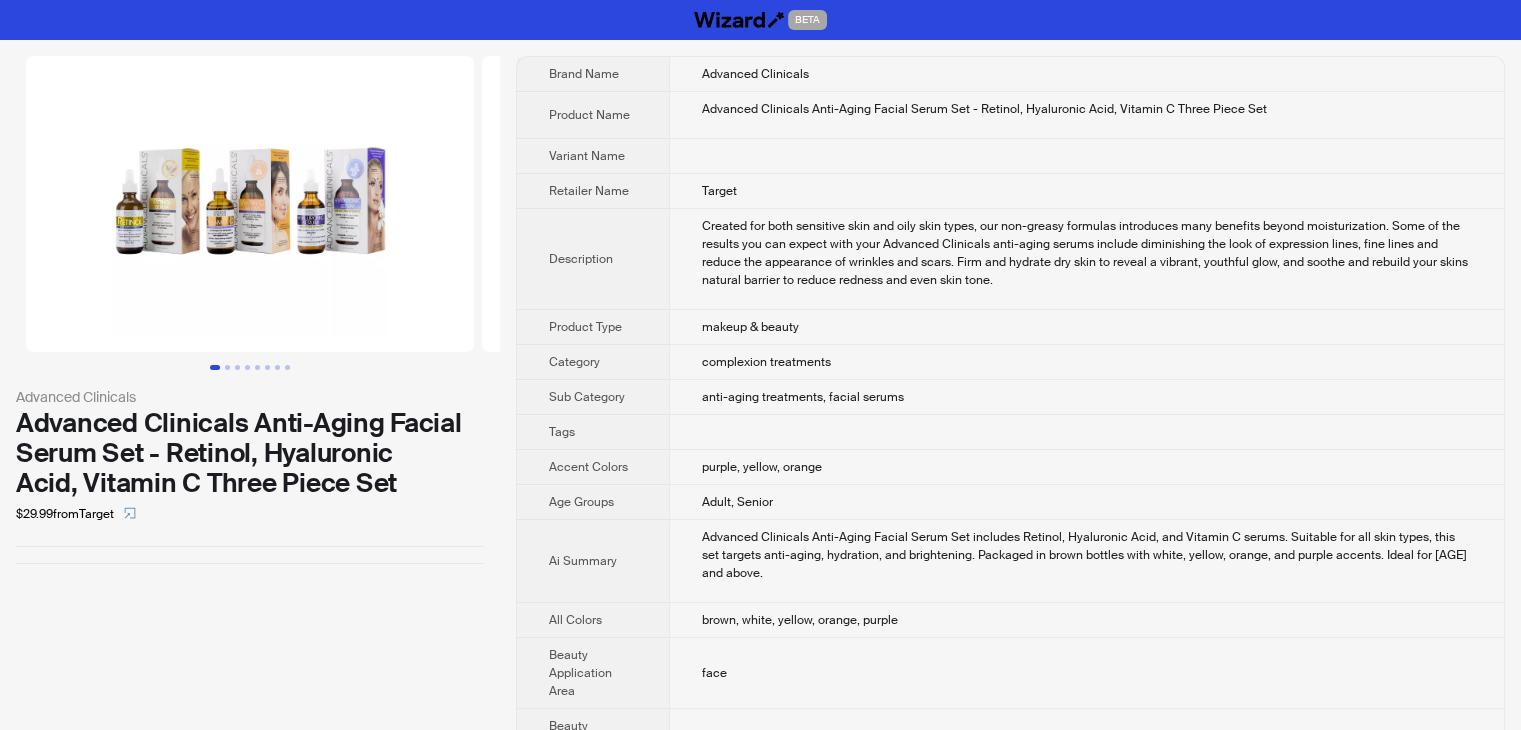 scroll, scrollTop: 432, scrollLeft: 0, axis: vertical 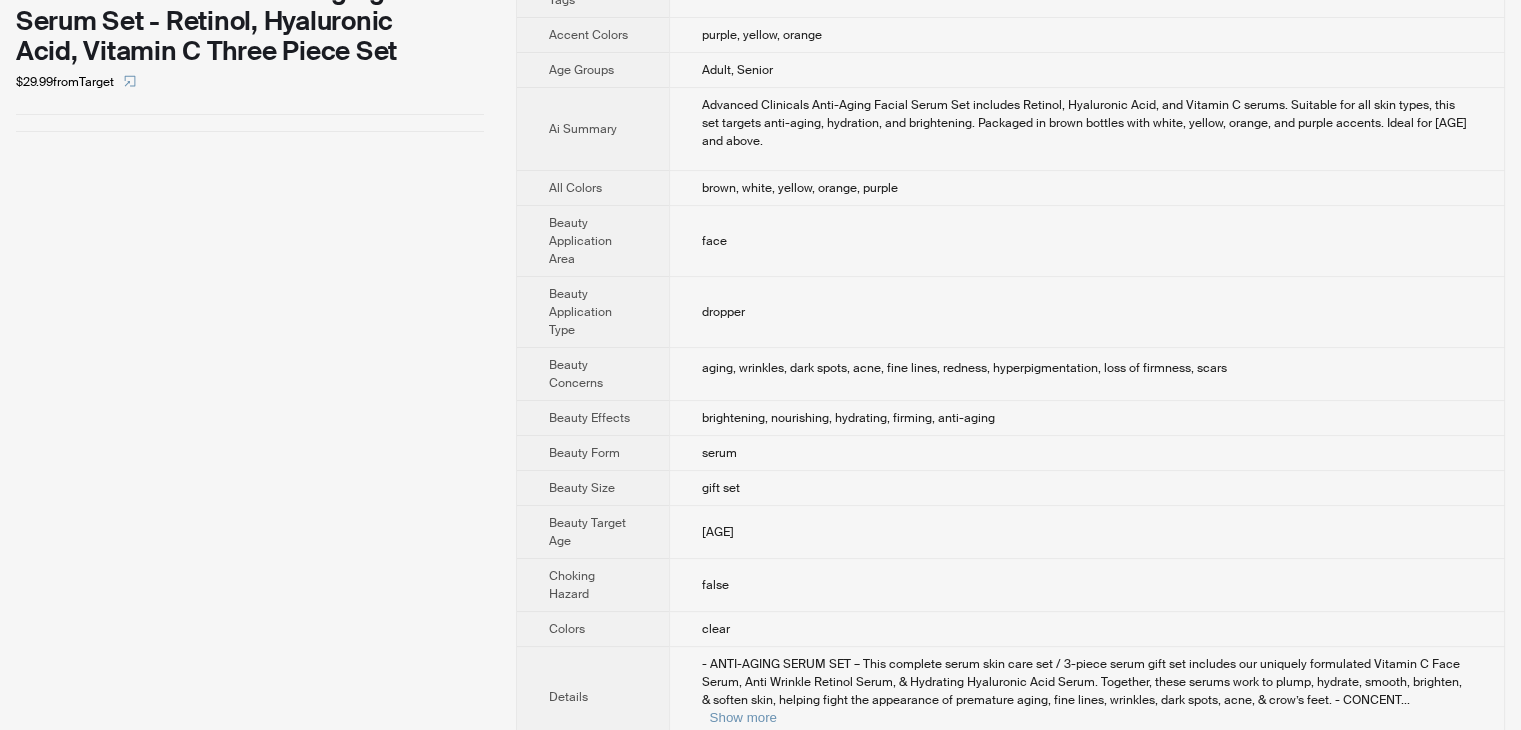 click on "dropper" at bounding box center [1086, 312] 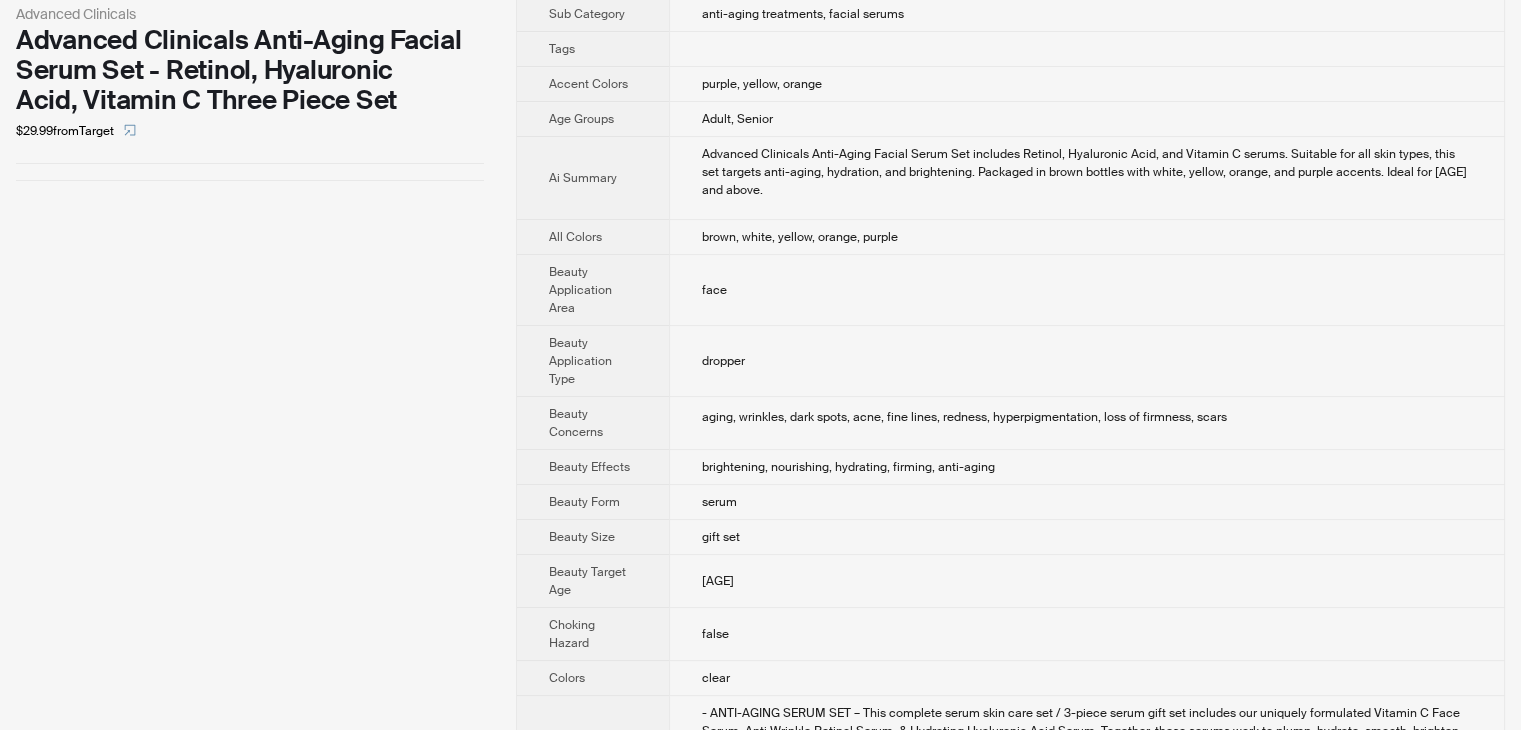 scroll, scrollTop: 400, scrollLeft: 0, axis: vertical 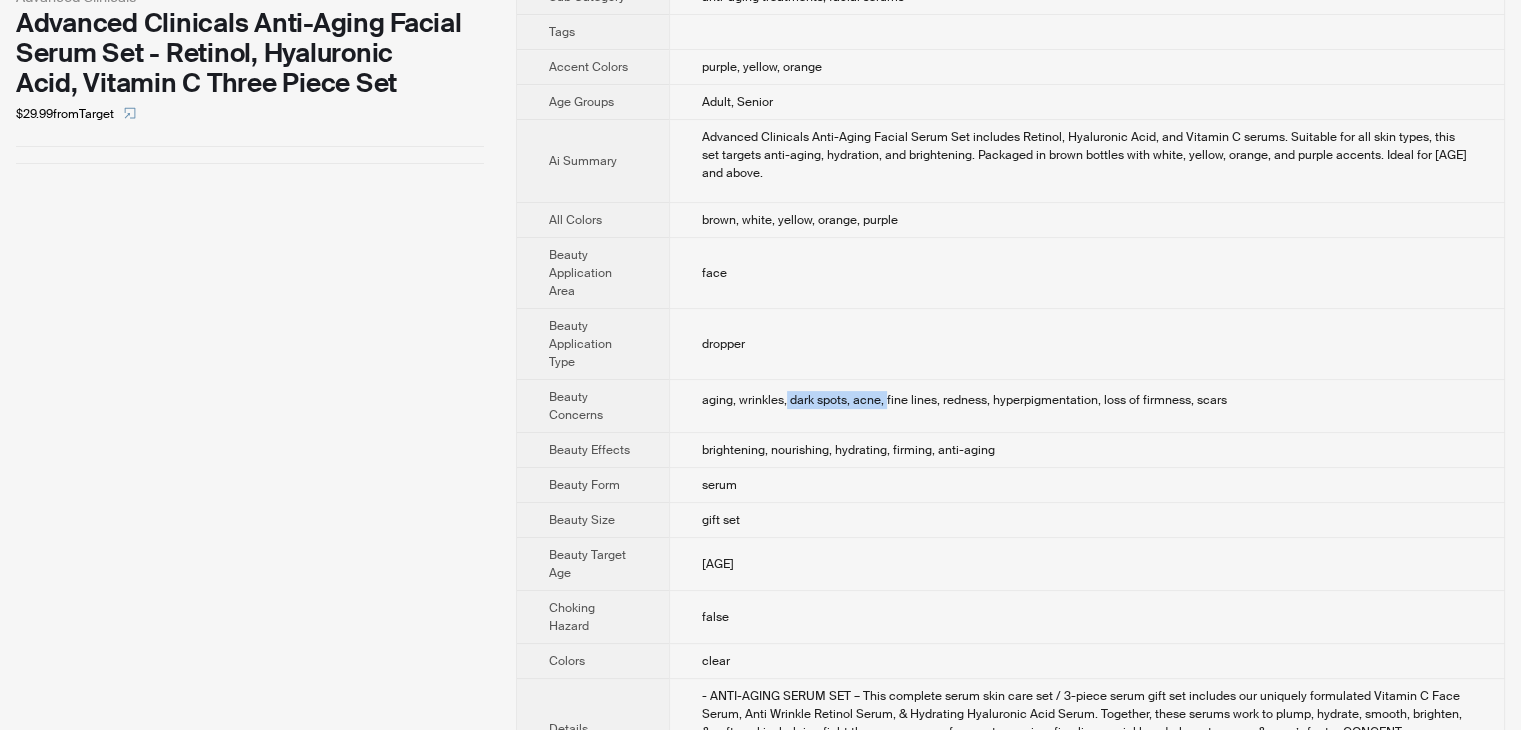 drag, startPoint x: 783, startPoint y: 397, endPoint x: 883, endPoint y: 399, distance: 100.02 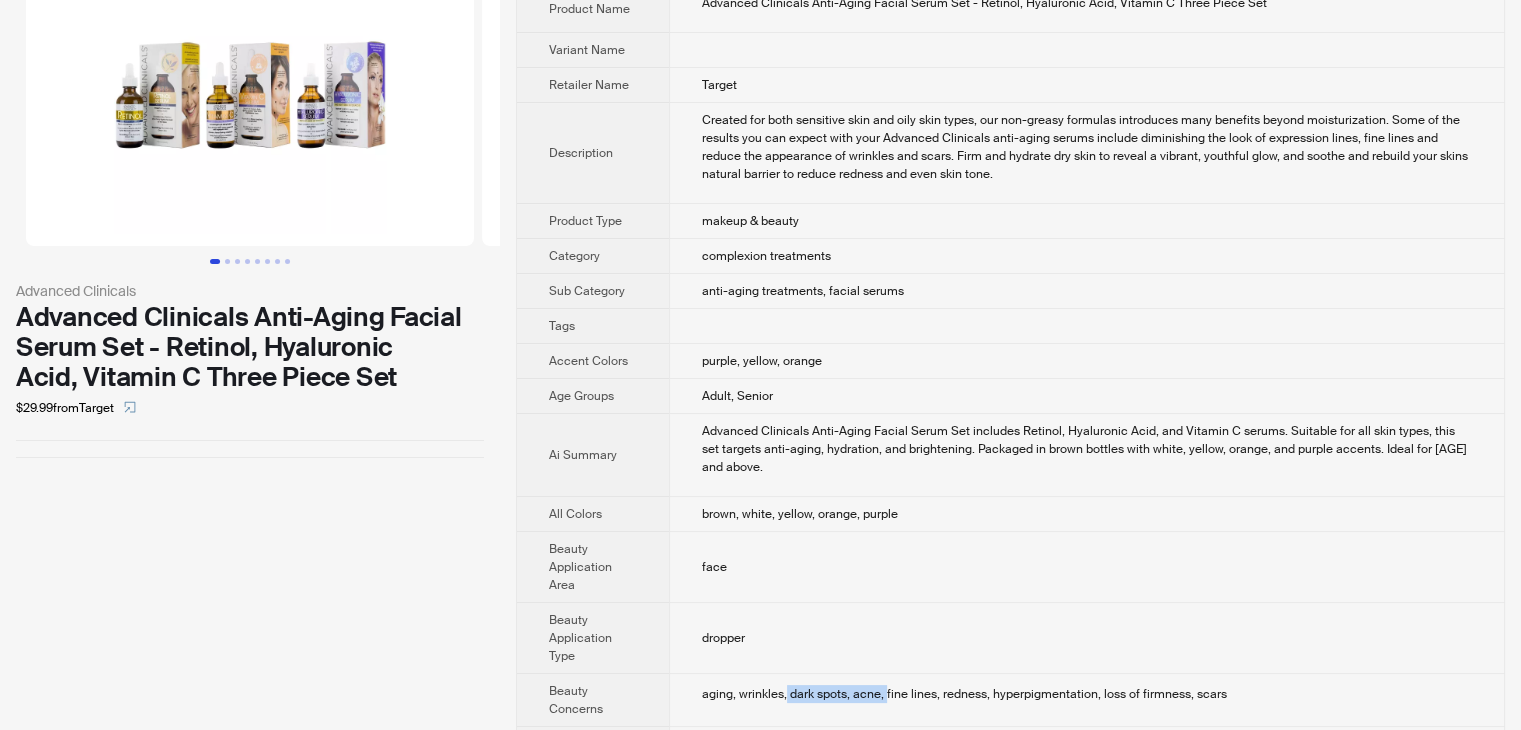 scroll, scrollTop: 100, scrollLeft: 0, axis: vertical 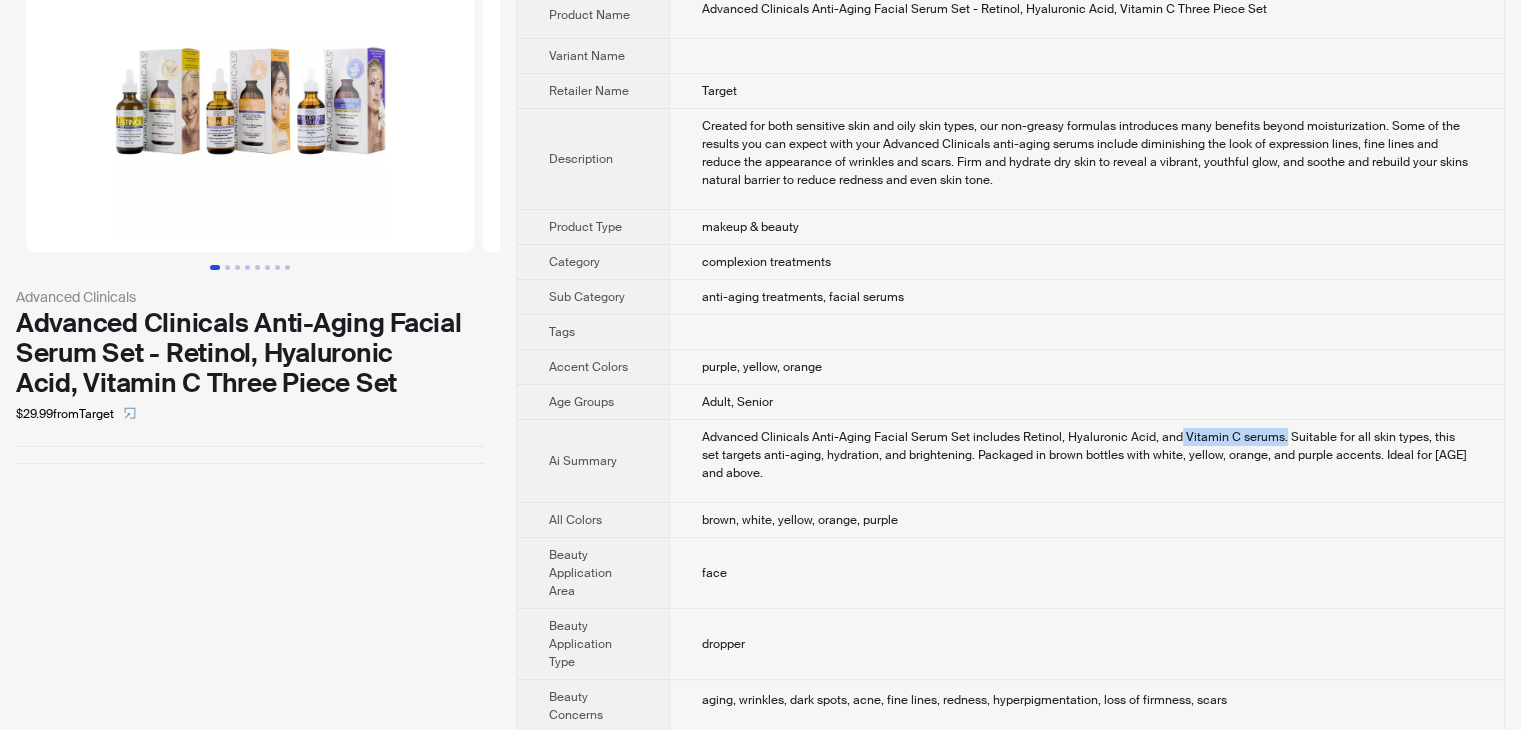drag, startPoint x: 1172, startPoint y: 435, endPoint x: 1274, endPoint y: 439, distance: 102.0784 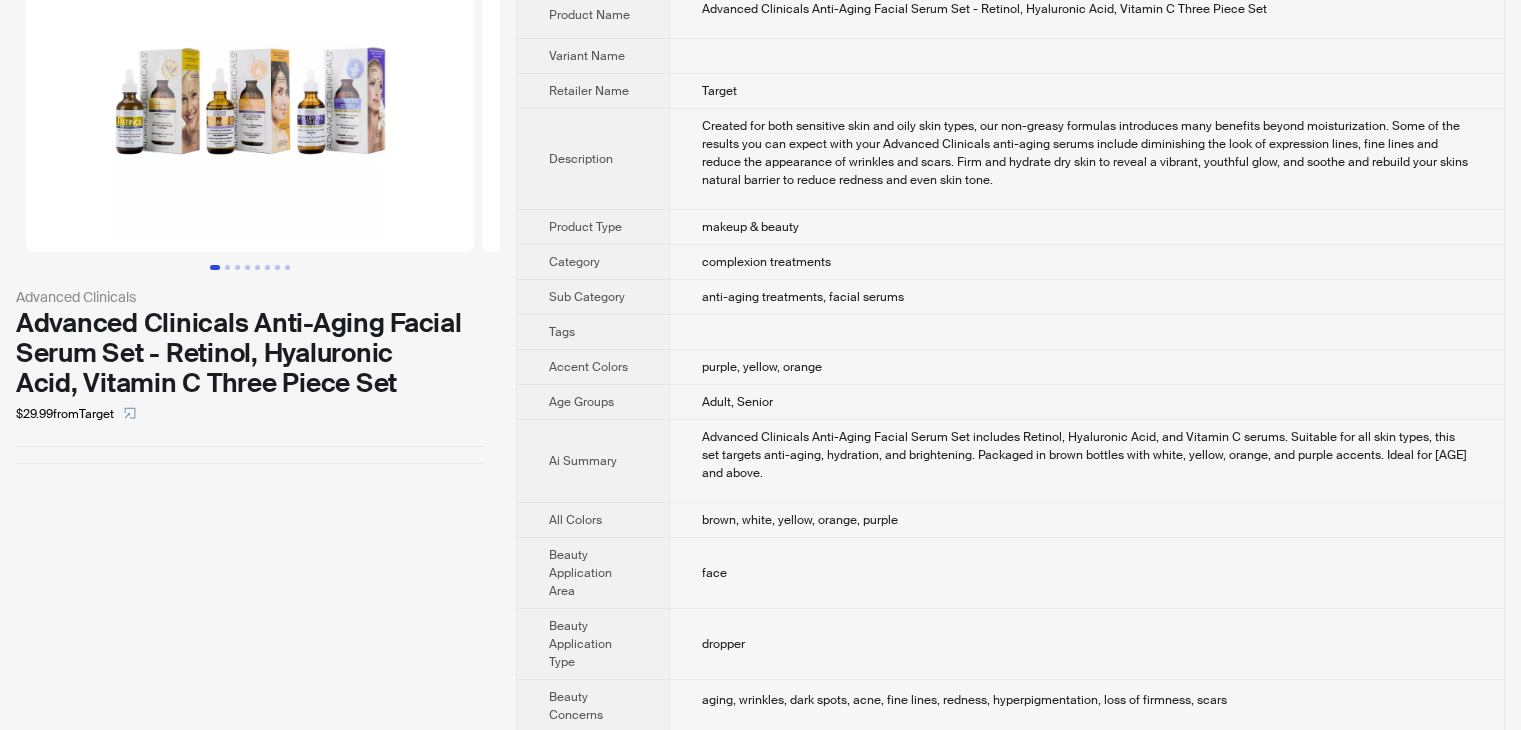 click on "brown, white, yellow, orange, purple" at bounding box center [1086, 520] 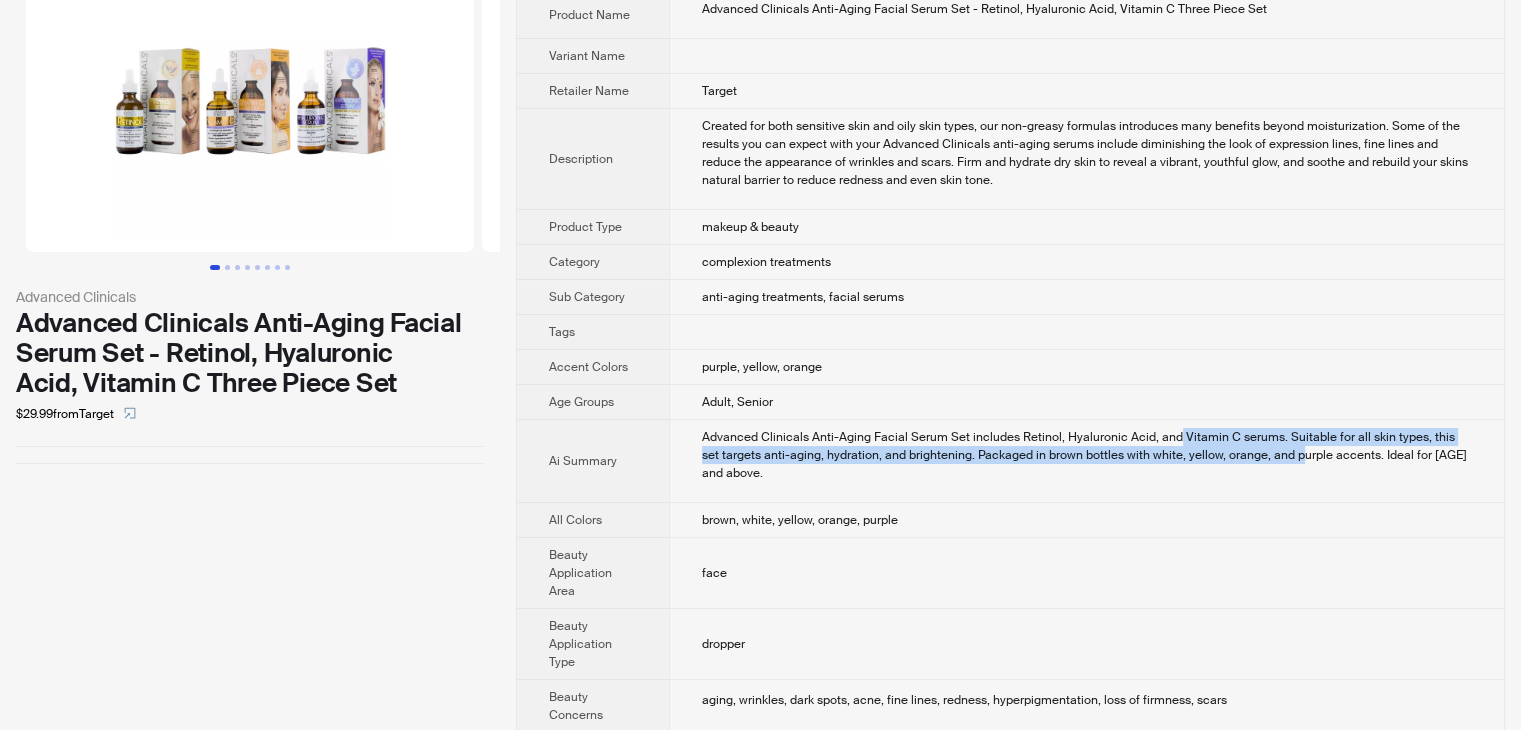 drag, startPoint x: 1173, startPoint y: 431, endPoint x: 1273, endPoint y: 444, distance: 100.84146 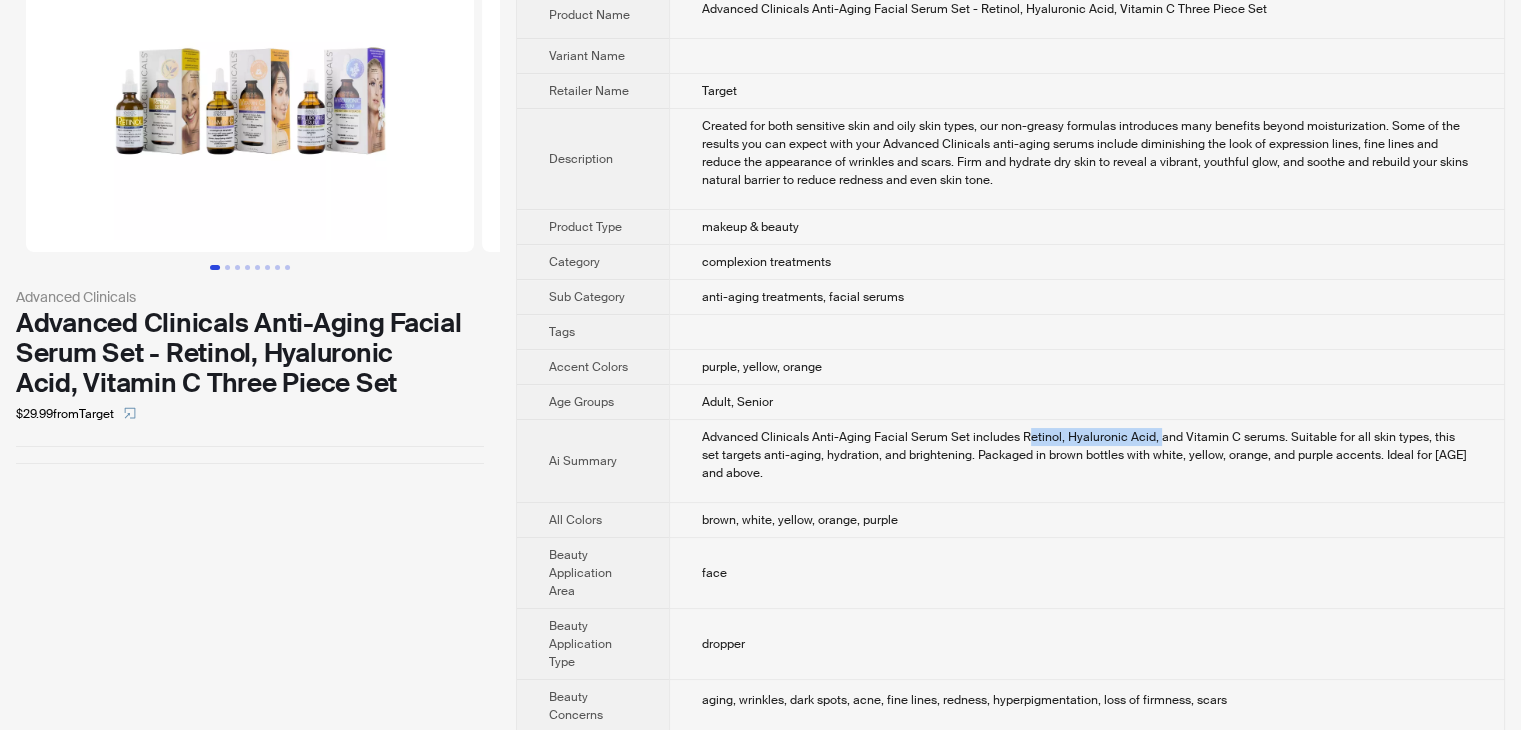 drag, startPoint x: 1060, startPoint y: 433, endPoint x: 1153, endPoint y: 435, distance: 93.0215 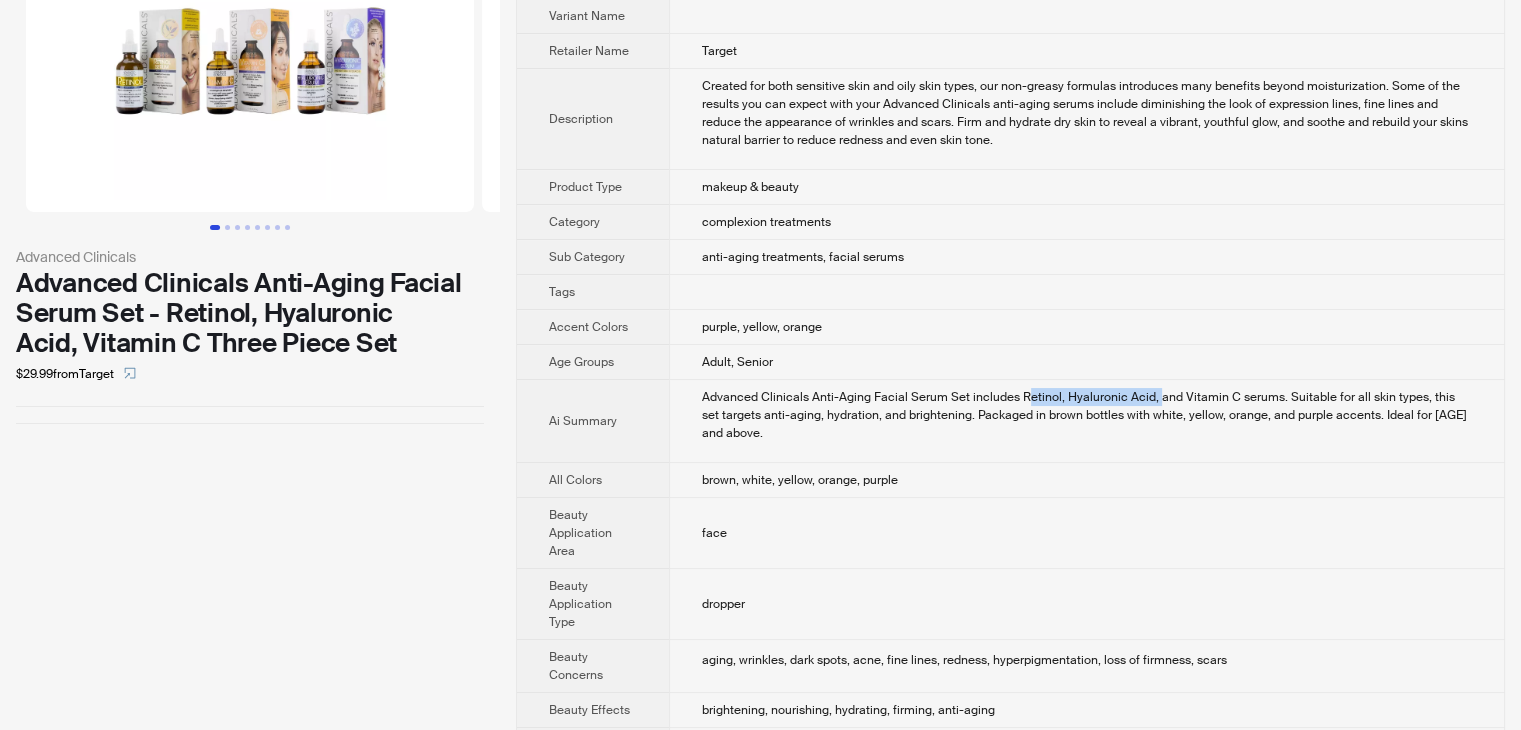 scroll, scrollTop: 0, scrollLeft: 0, axis: both 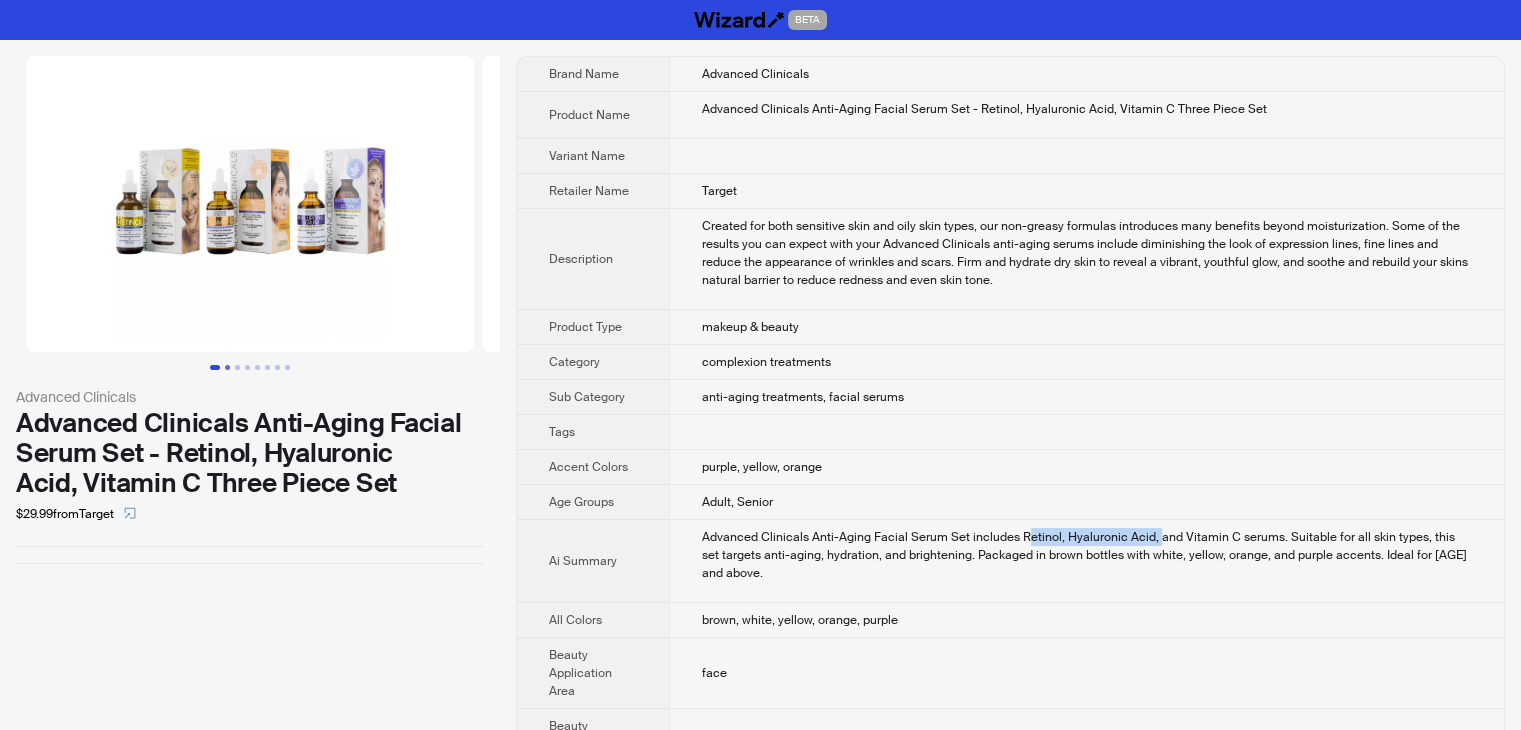 click at bounding box center [227, 367] 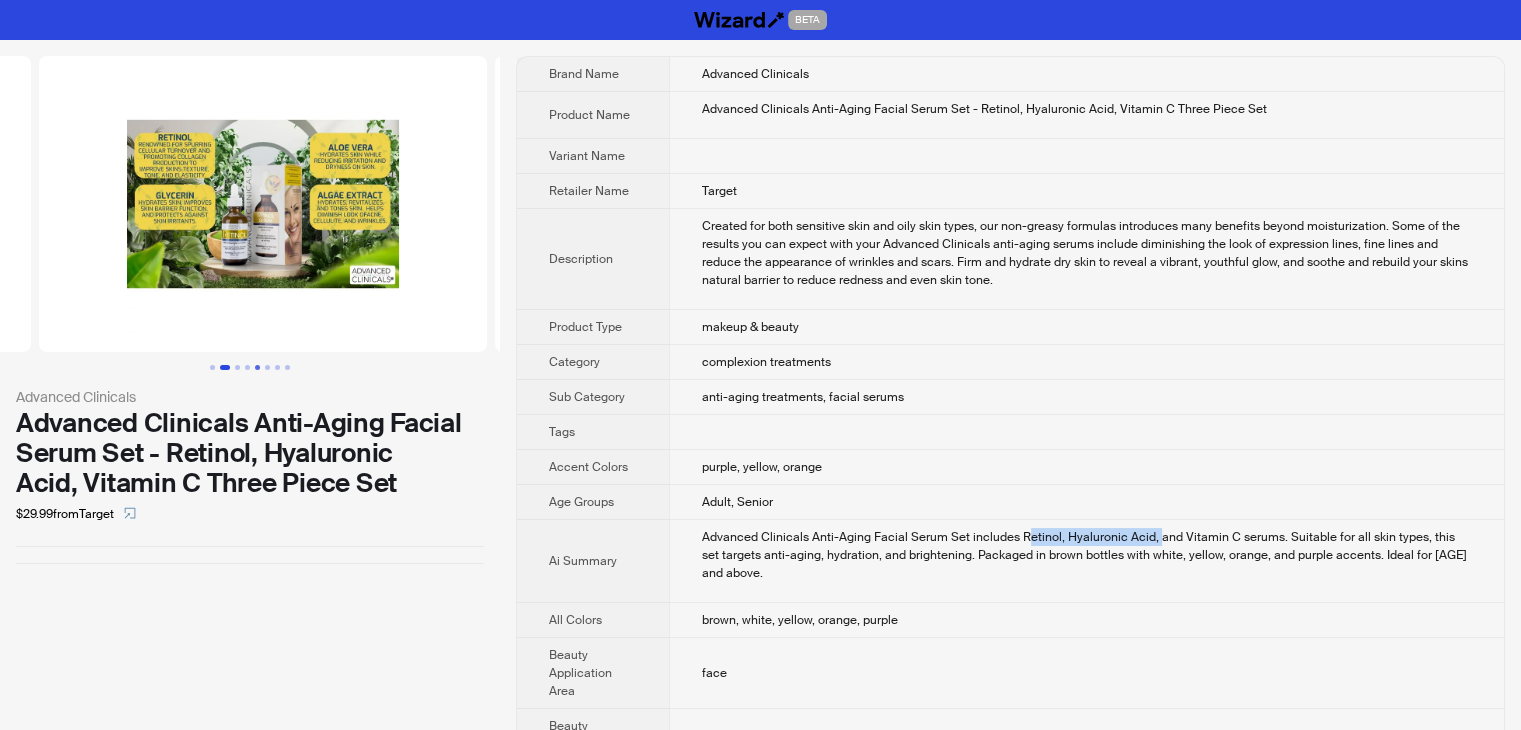 scroll, scrollTop: 0, scrollLeft: 456, axis: horizontal 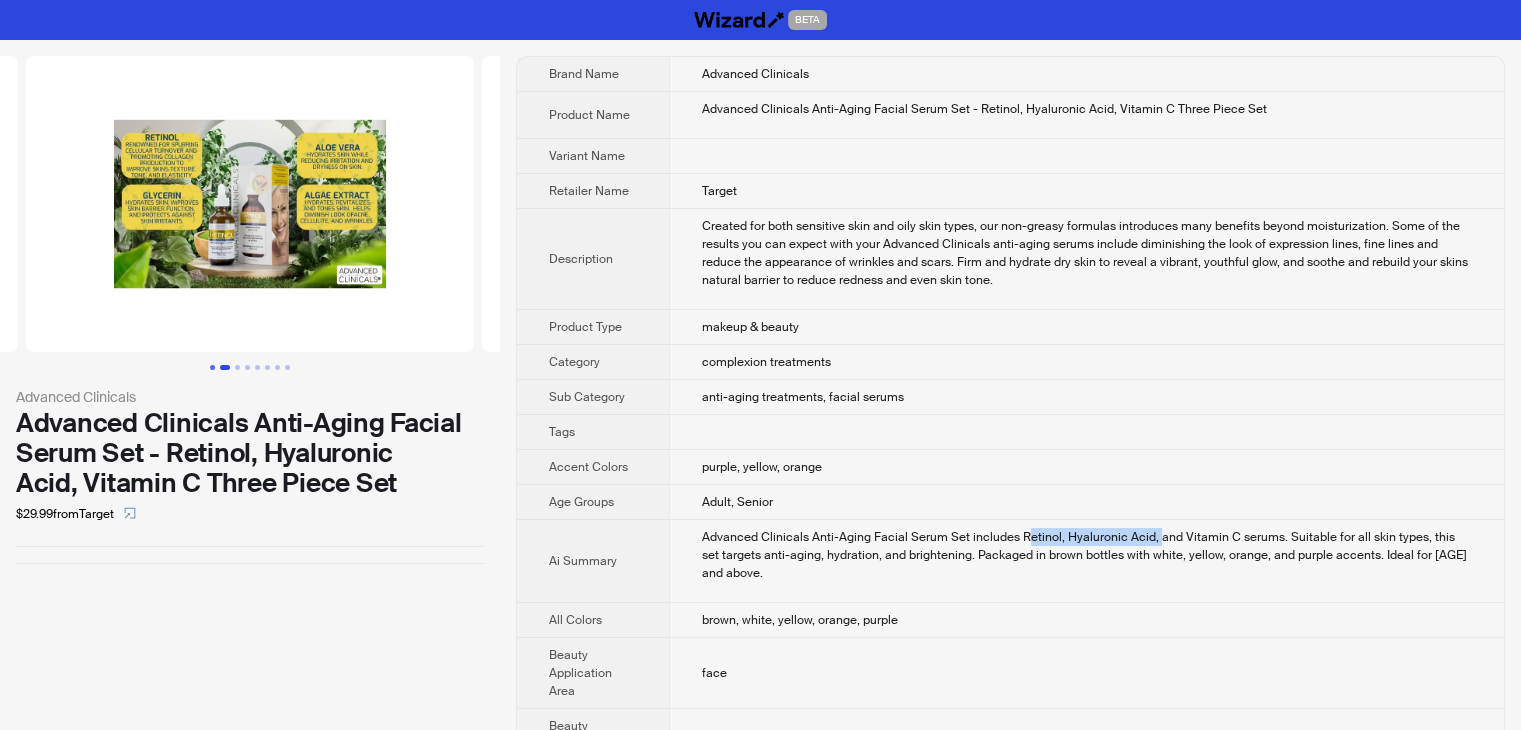 click at bounding box center [212, 367] 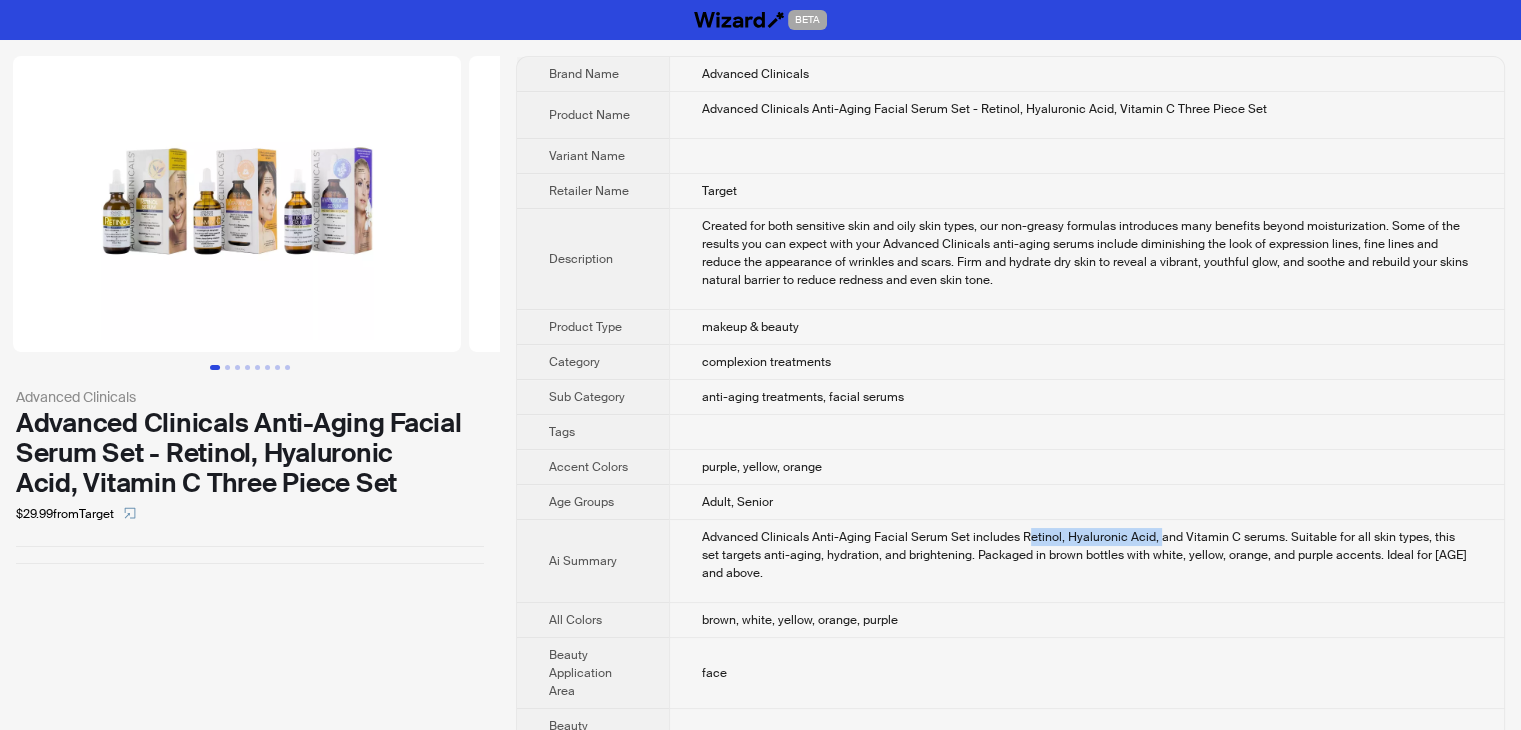 scroll, scrollTop: 0, scrollLeft: 0, axis: both 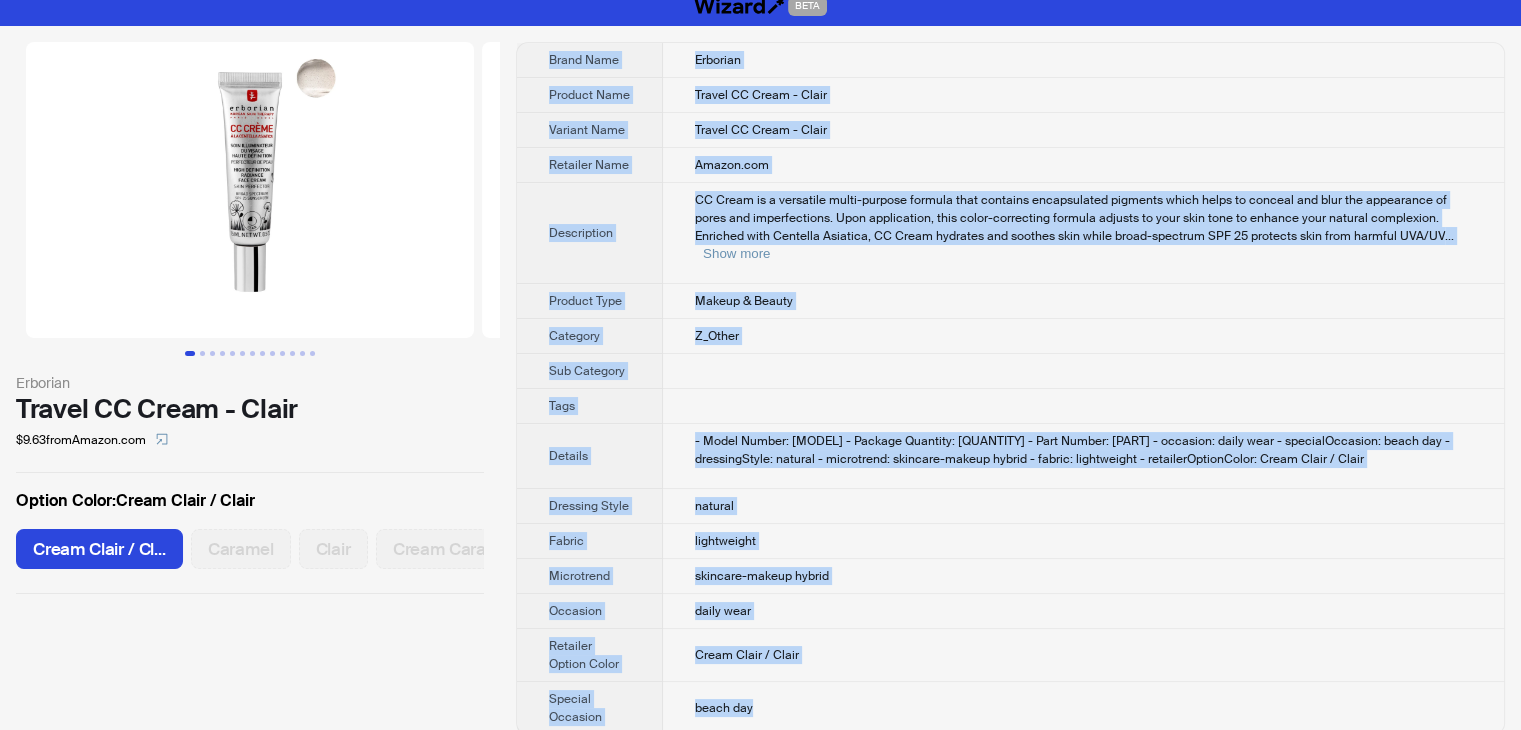 drag, startPoint x: 536, startPoint y: 63, endPoint x: 895, endPoint y: 670, distance: 705.2163 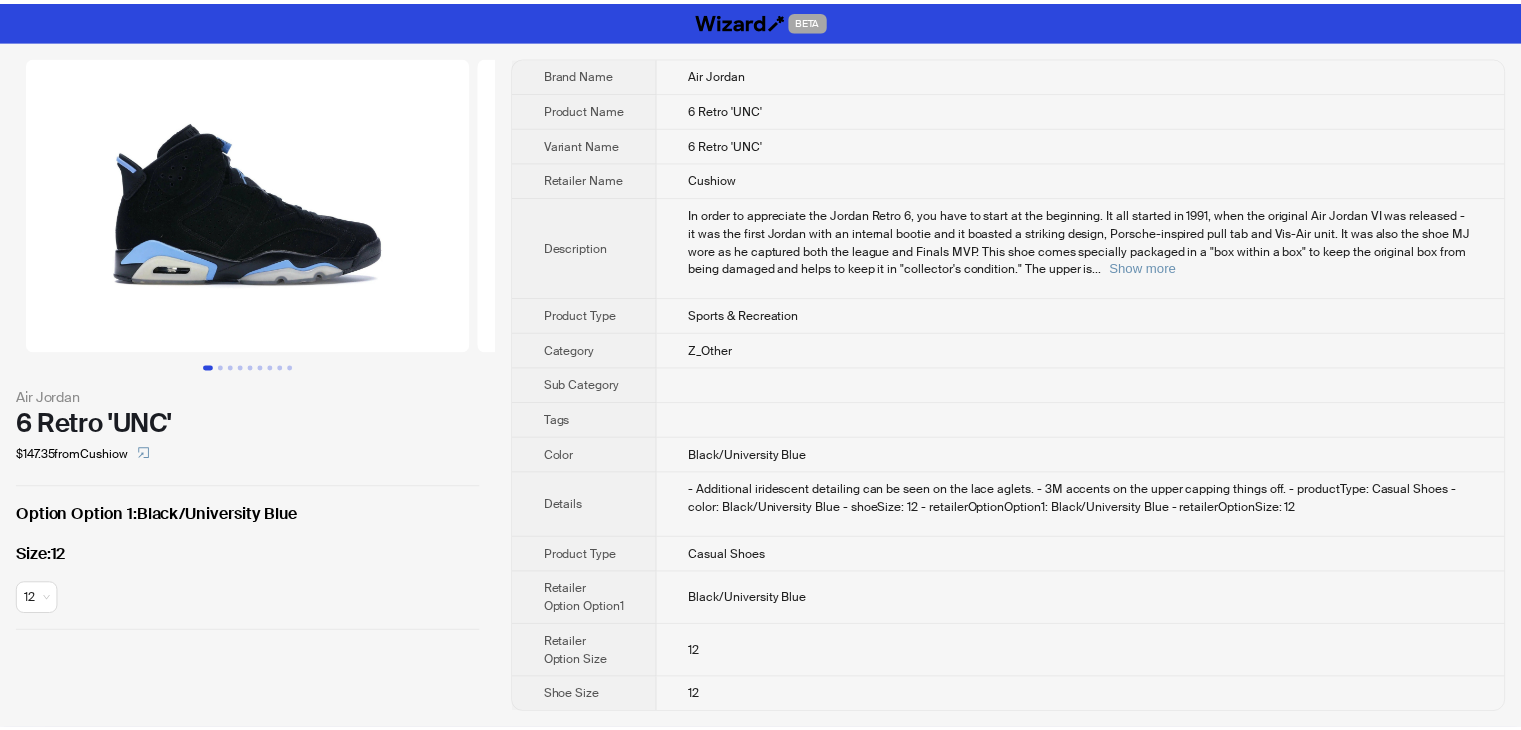 scroll, scrollTop: 0, scrollLeft: 0, axis: both 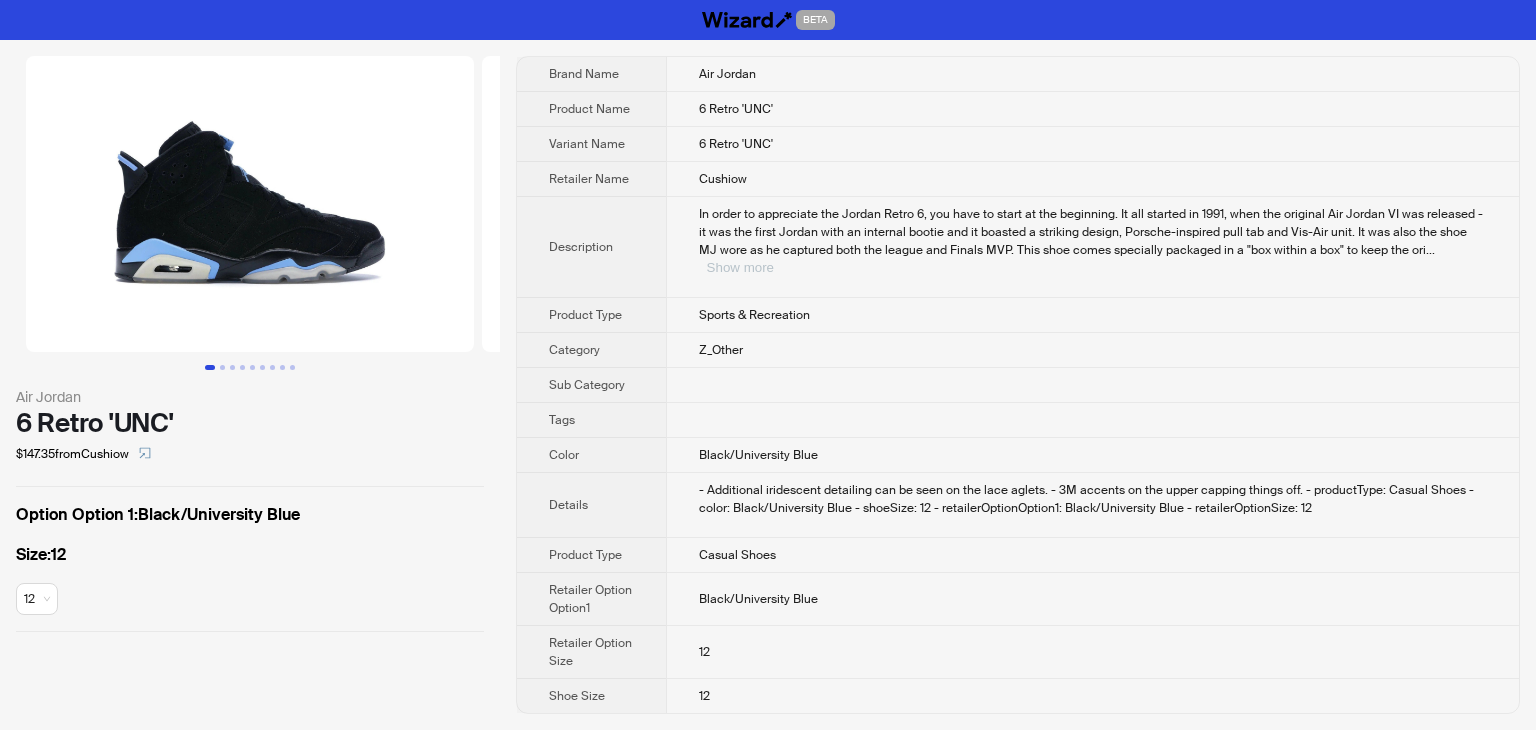 click on "Show more" at bounding box center (740, 267) 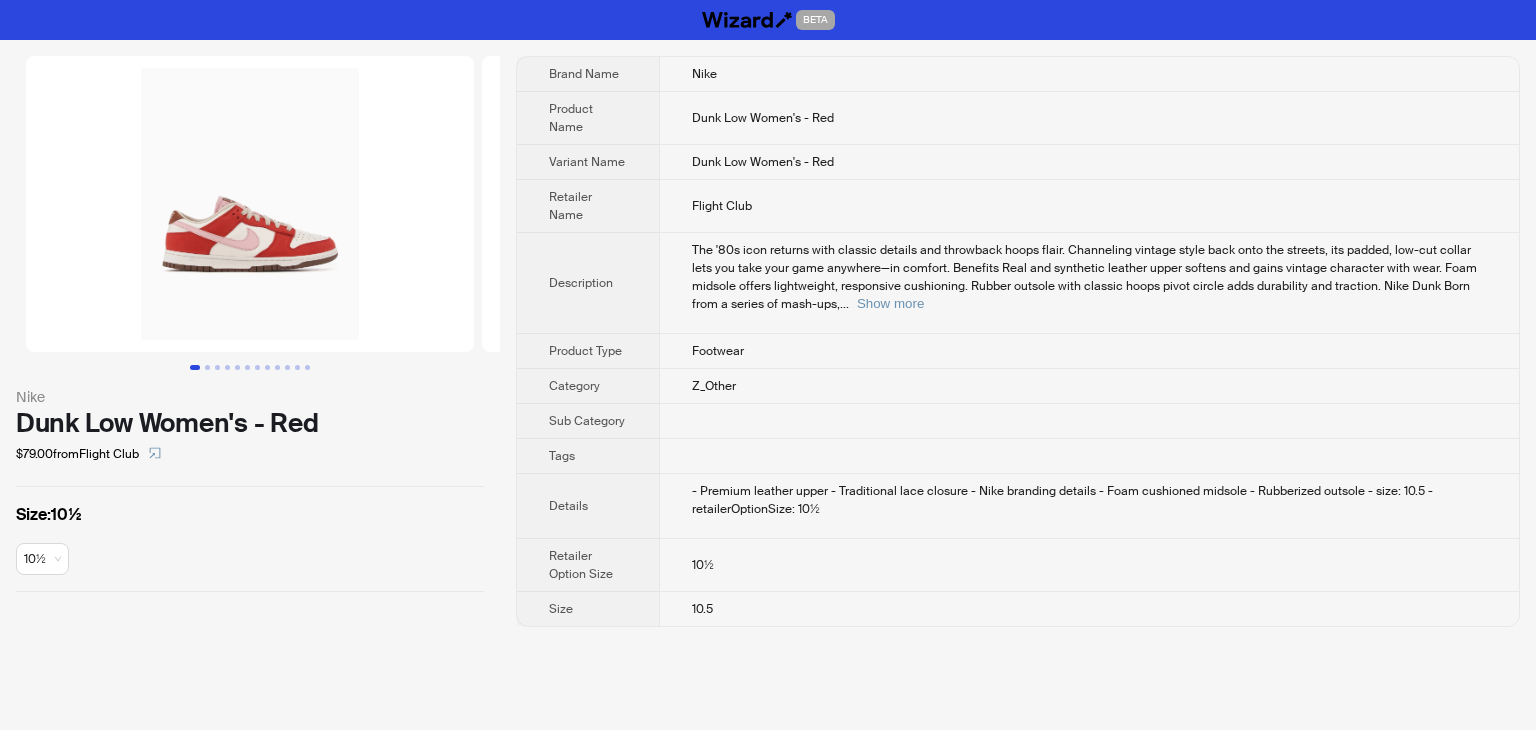 scroll, scrollTop: 0, scrollLeft: 0, axis: both 